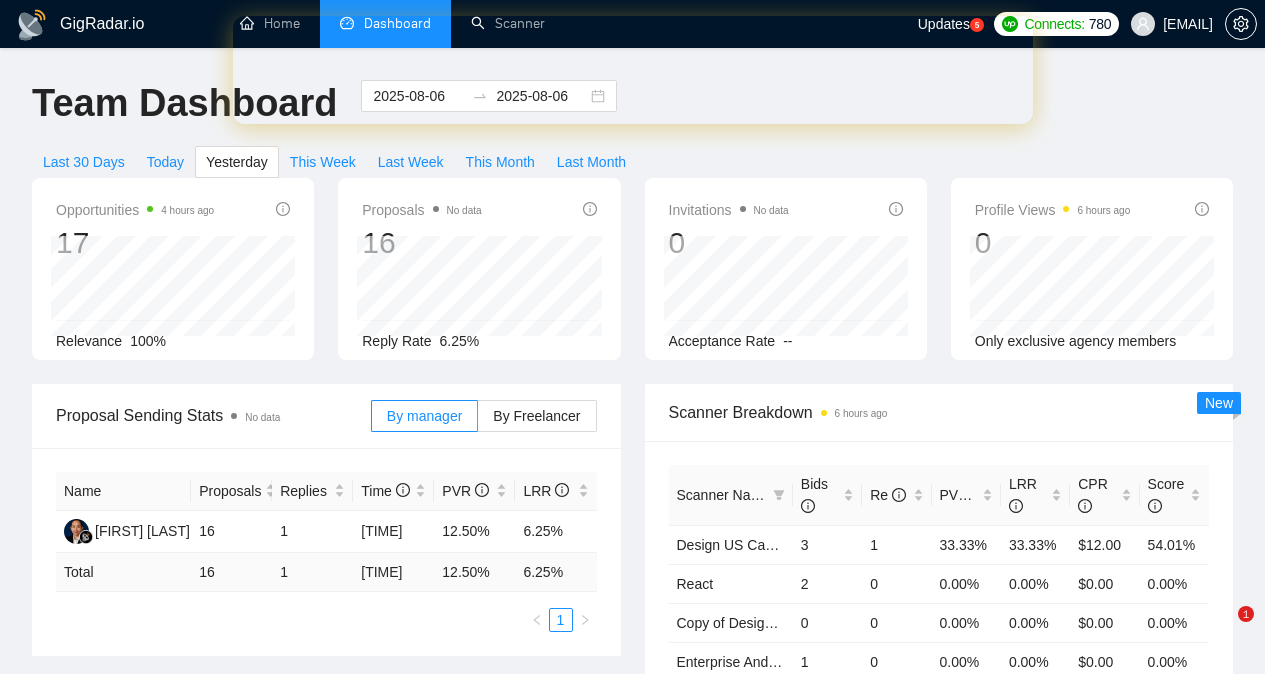 scroll, scrollTop: 0, scrollLeft: 0, axis: both 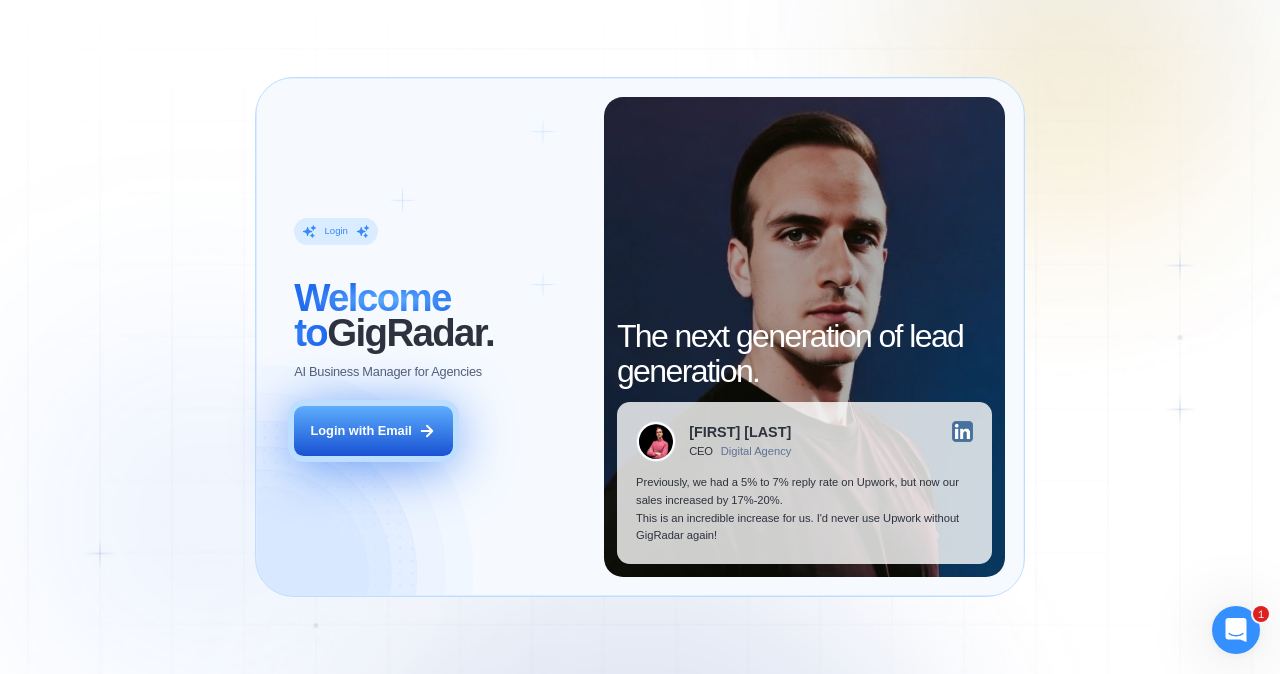click on "Login with Email" at bounding box center [361, 431] 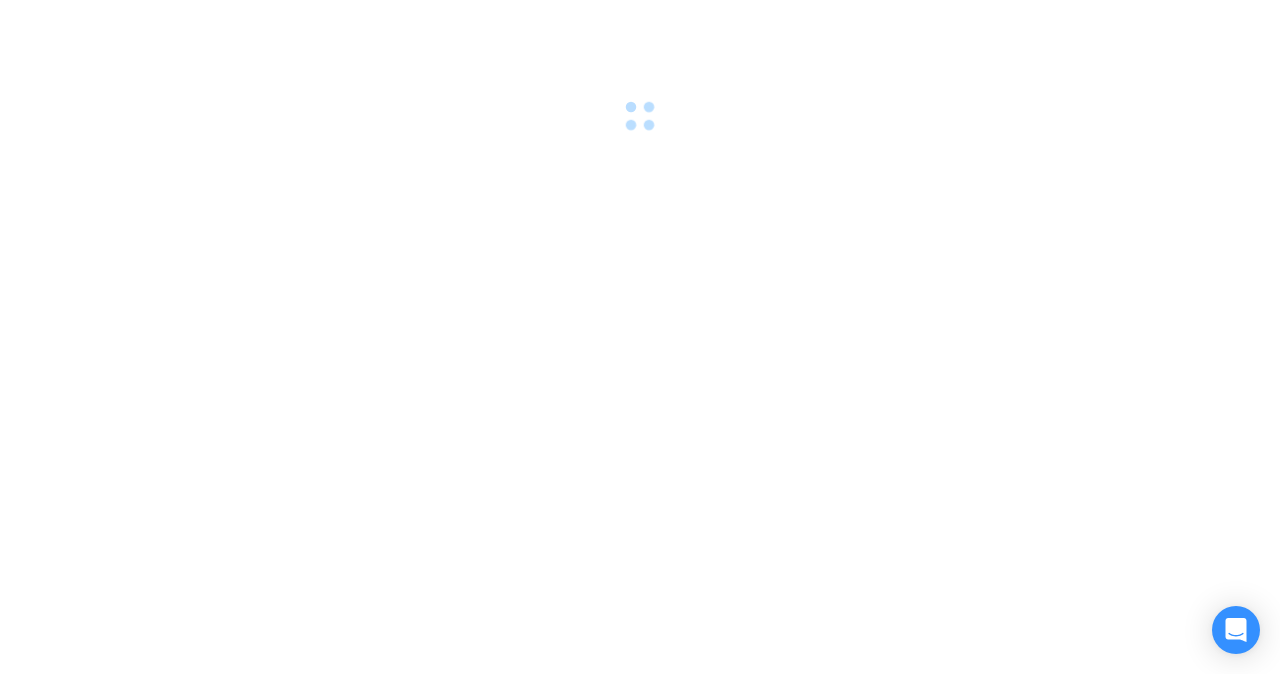 scroll, scrollTop: 0, scrollLeft: 0, axis: both 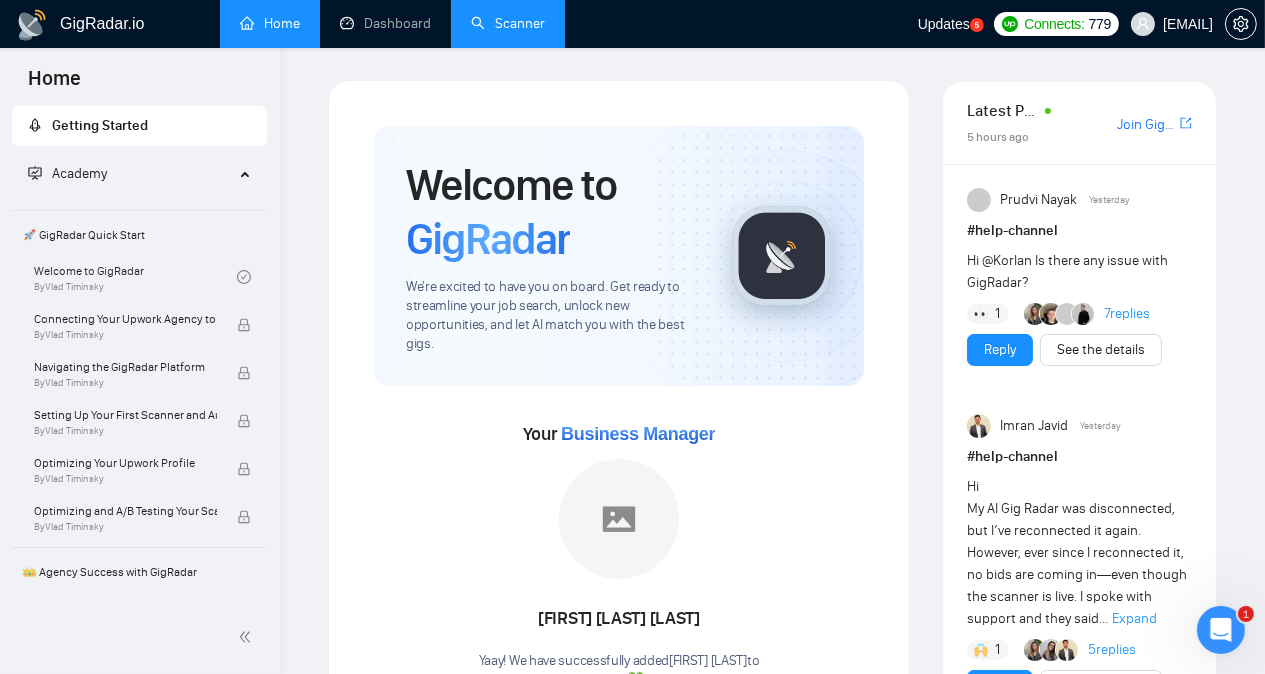 click on "Scanner" at bounding box center [508, 23] 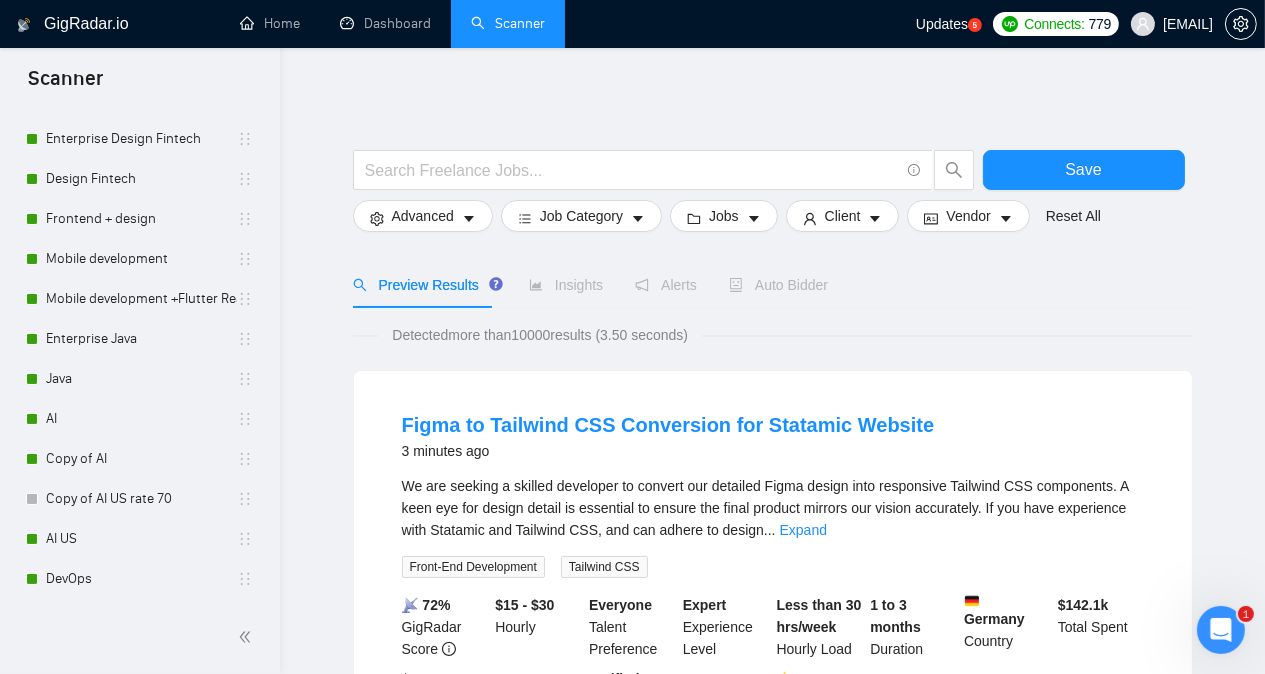 scroll, scrollTop: 1529, scrollLeft: 0, axis: vertical 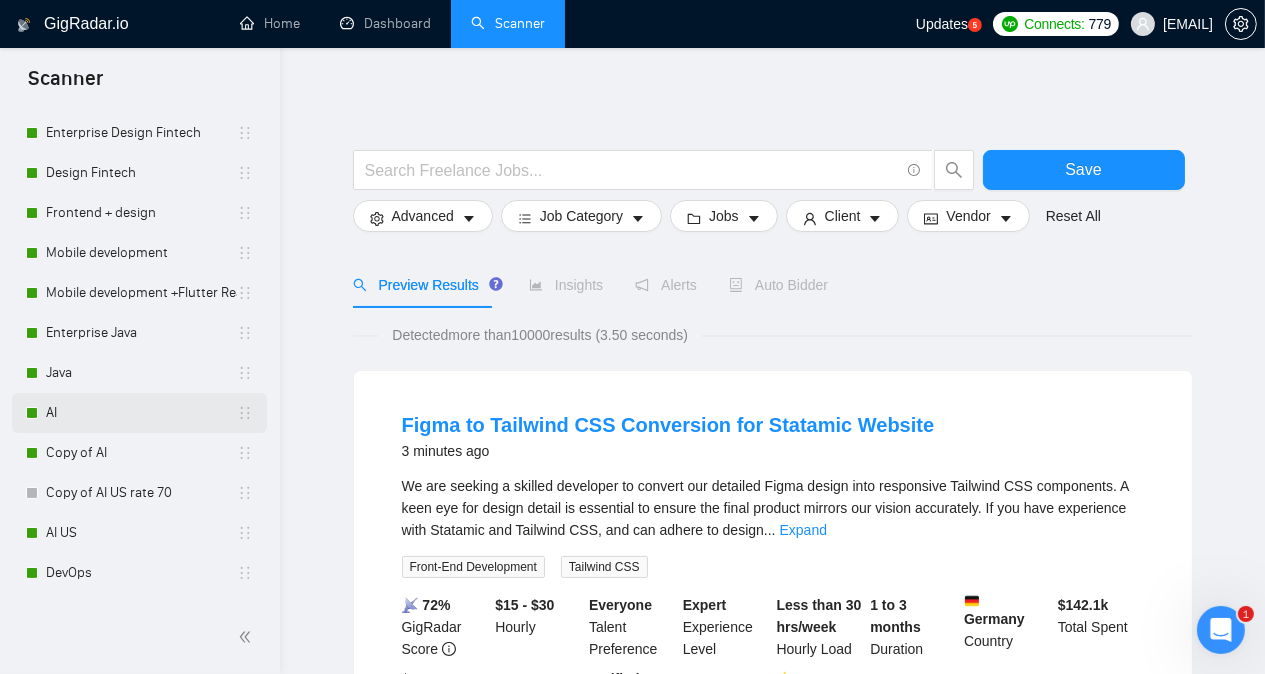 click on "AI" at bounding box center (141, 413) 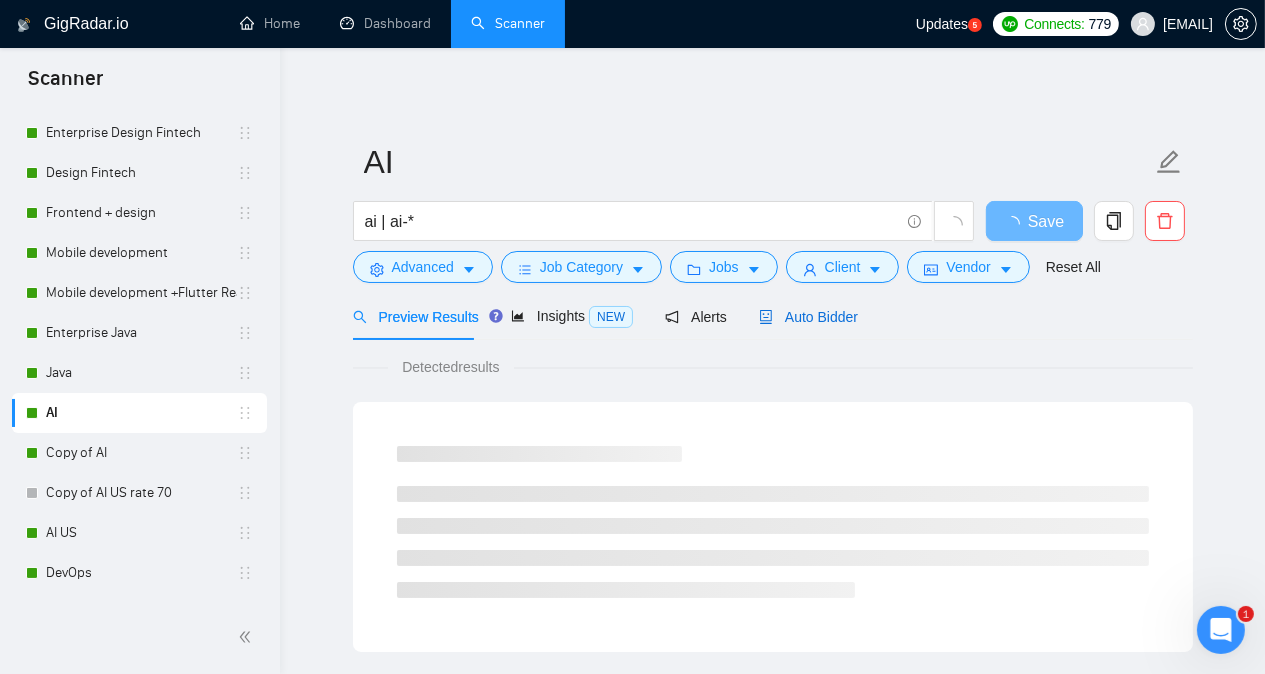 click on "Auto Bidder" at bounding box center (808, 317) 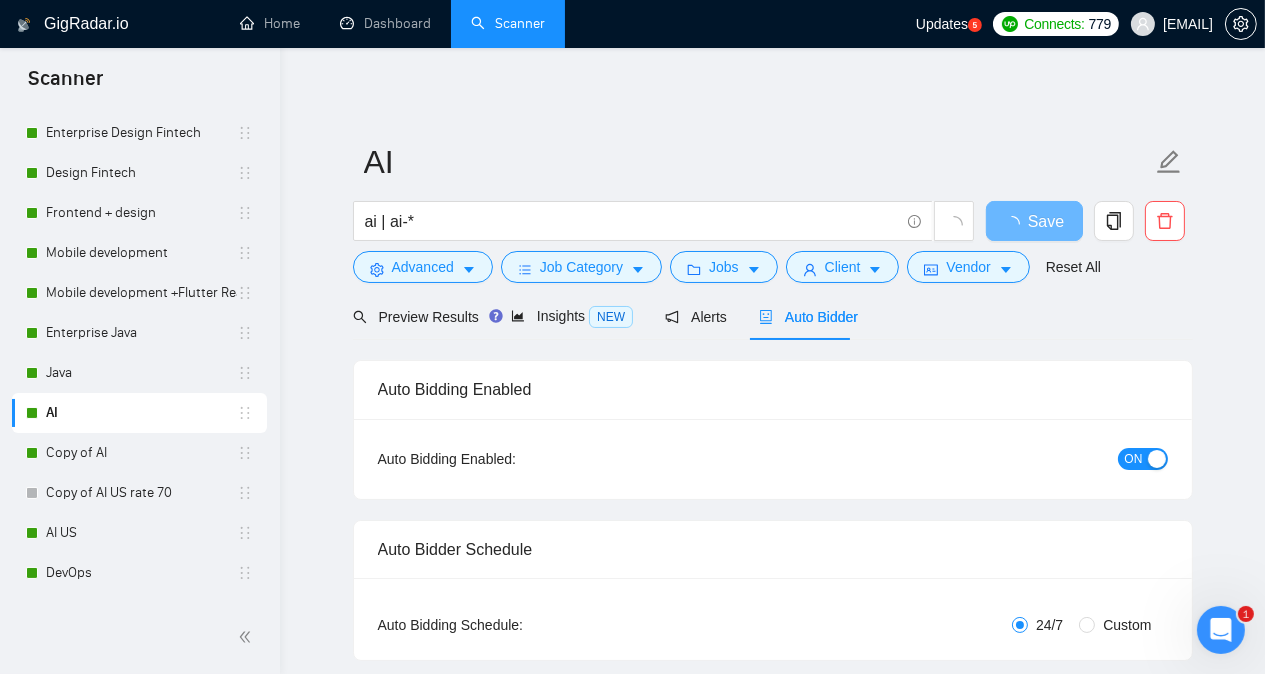 type 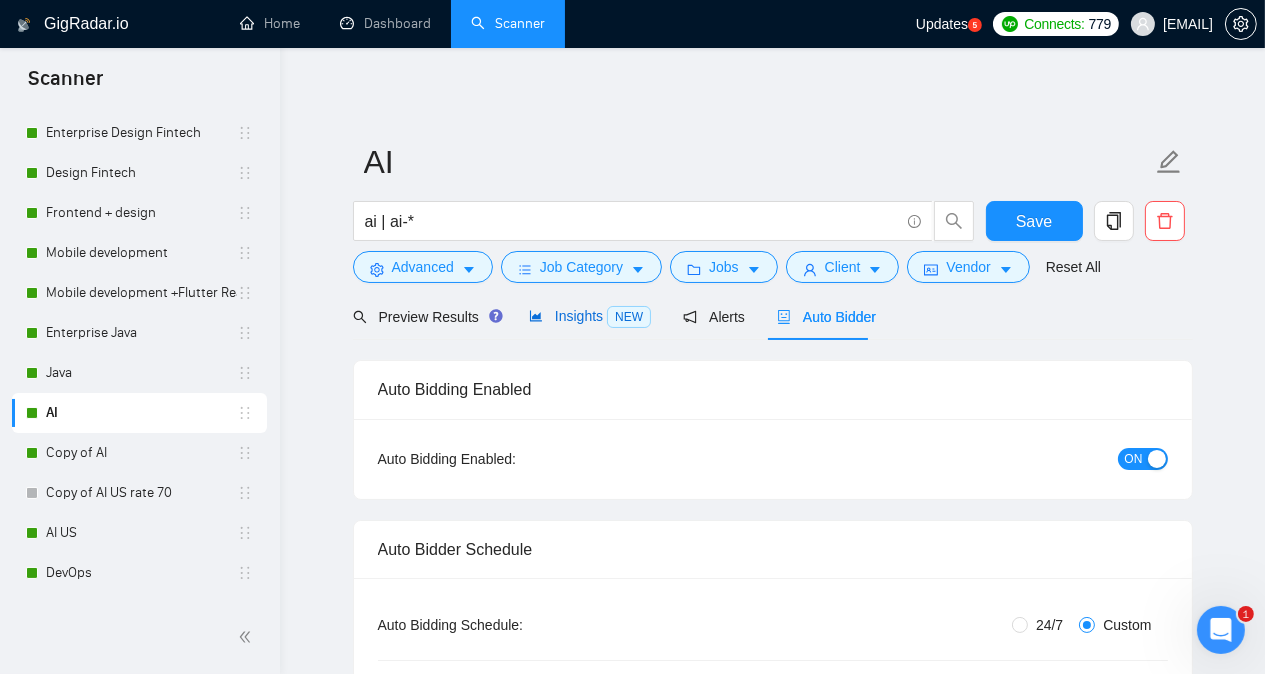 click on "Insights NEW" at bounding box center (590, 316) 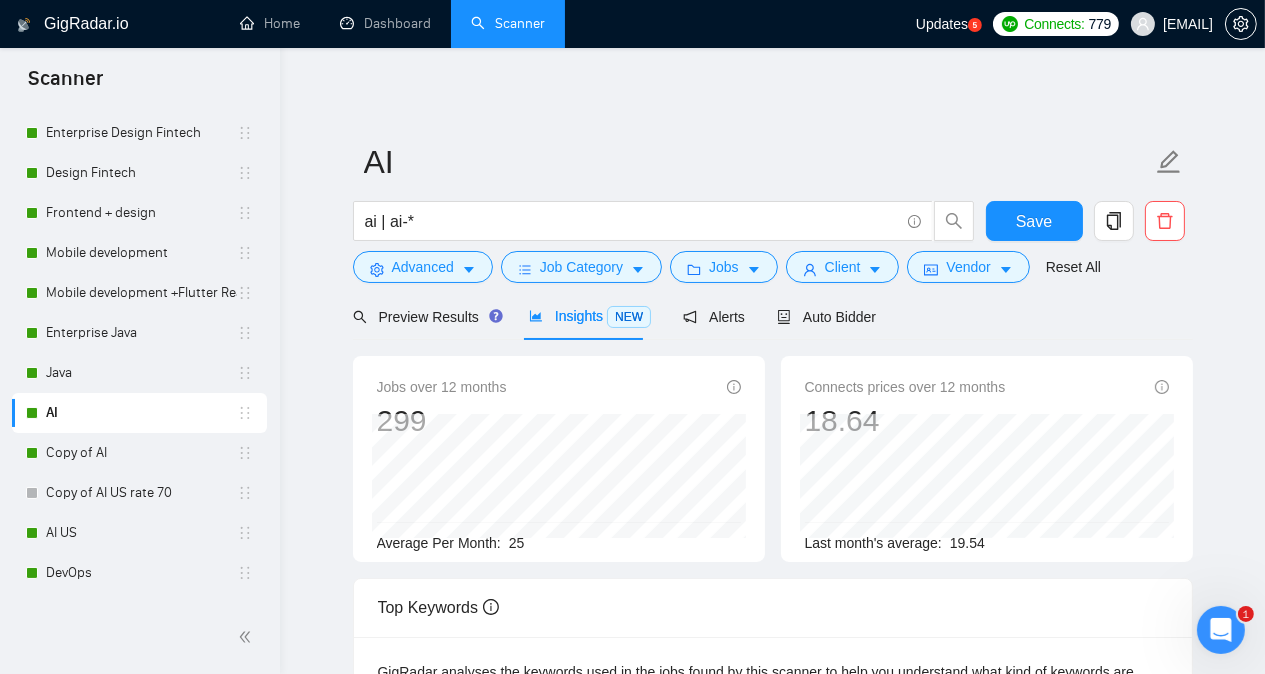 click on "AI ai | ai-* Save Advanced   Job Category   Jobs   Client   Vendor   Reset All Preview Results Insights NEW Alerts Auto Bidder Jobs over 12 months 299   Average Per Month: 25 Connects prices over 12 months 18.64   Last month's average: 19.54 Top Keywords GigRadar analyses the keywords used in the jobs found by this scanner to help you understand what kind of keywords are most frequently used by clients. Understanding the keywords that are common among the target jobs can be influential in boosting your profile and increasing scanner performance. Top keywords Artificial Intelligence   0.00 % Machine Learning   0.00 % Python   -21.43 % Full Stack Development   +12.50 % AI Agent Development   0.00 % Deep Learning   +100.00 % Next.js   +100.00 % PostgreSQL   +100.00 % TypeScript   +100.00 % API   -20.00 % JavaScript   +100.00 % Stripe   +100.00 % Data Science   +50.00 % Neural Network   +100.00 % React   +100.00 % Other keywords API Integration   0.00 % Adobe Illustrator   +100.00 % Amazon Web Services   +100.00" at bounding box center (772, 766) 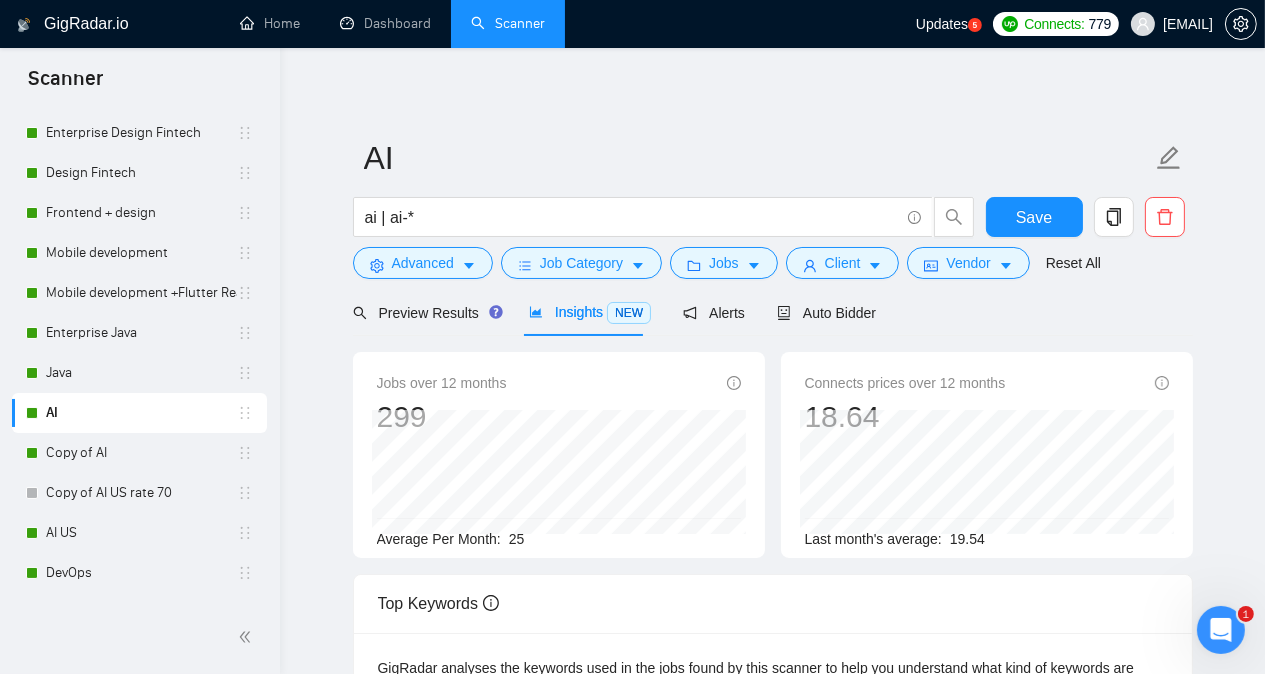 scroll, scrollTop: 0, scrollLeft: 0, axis: both 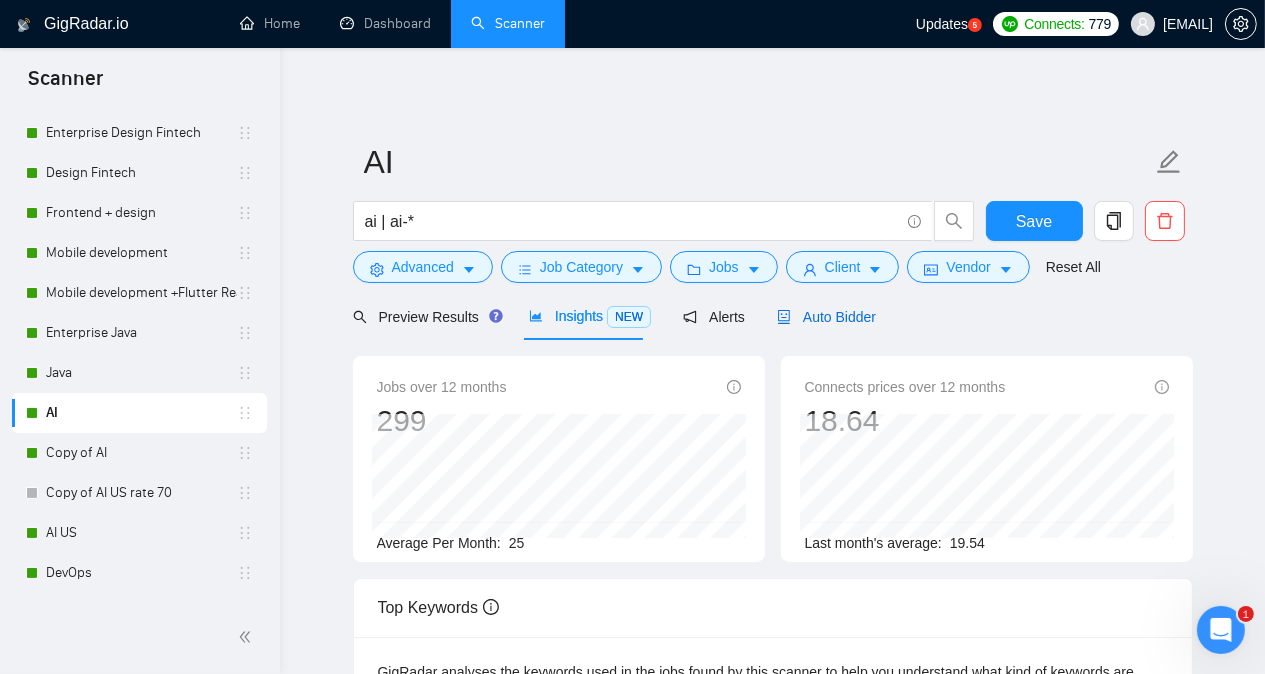 click on "Auto Bidder" at bounding box center (826, 317) 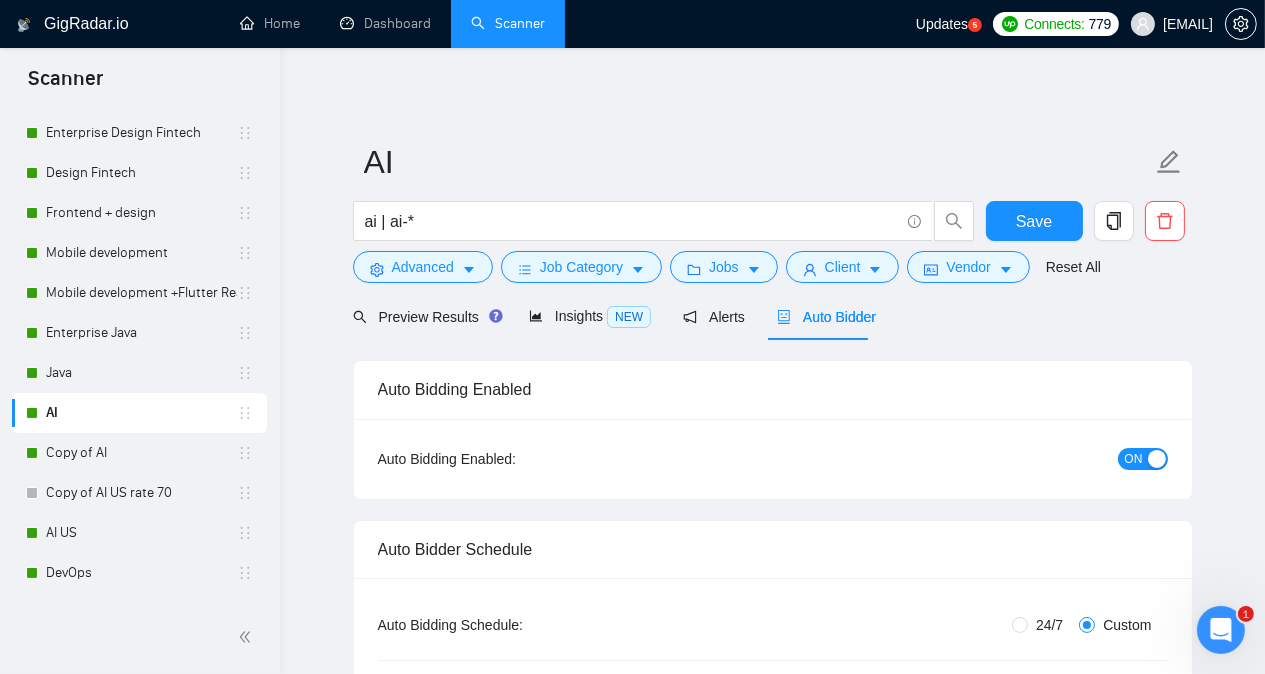click on "AI ai | ai-* Save Advanced   Job Category   Jobs   Client   Vendor   Reset All Preview Results Insights NEW Alerts Auto Bidder Auto Bidding Enabled Auto Bidding Enabled: ON Auto Bidder Schedule Auto Bidding Type: Automated (recommended) Semi-automated Auto Bidding Schedule: 24/7 Custom Custom Auto Bidder Schedule Repeat every week on Monday Tuesday Wednesday Thursday Friday Saturday Sunday Active Hours ( Europe/Moscow ): From: 00:00 To: 00:00  (next day) ( 24  hours) Europe/Moscow Auto Bidding Type Select your bidding algorithm: Choose the algorithm for you bidding. The price per proposal does not include your connects expenditure. Template Bidder Works great for narrow segments and short cover letters that don't change. 0.50  credits / proposal Sardor AI 🤖 Personalise your cover letter with ai [placeholders] 1.00  credits / proposal Experimental Laziza AI  👑   NEW   Learn more 2.00  credits / proposal $14.61 savings Team & Freelancer Select team: Itexus LLC 💚 Select freelancer: Maria Utlik React API" at bounding box center [772, 3156] 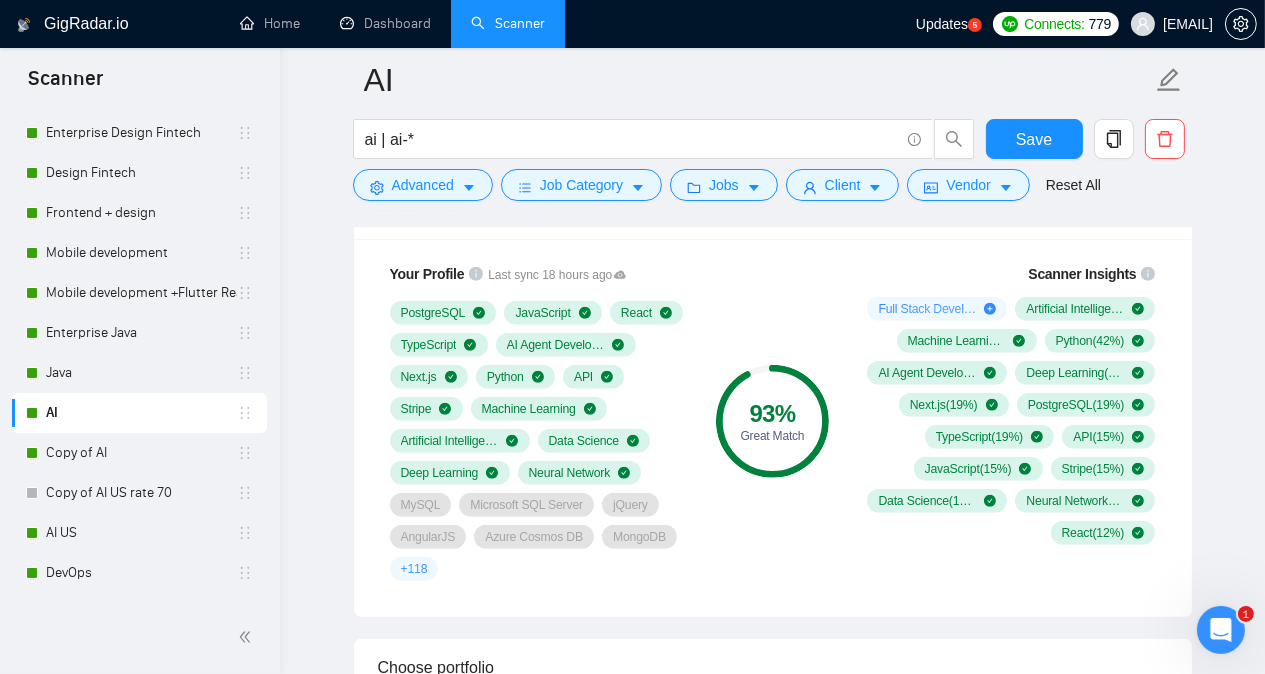 scroll, scrollTop: 1600, scrollLeft: 0, axis: vertical 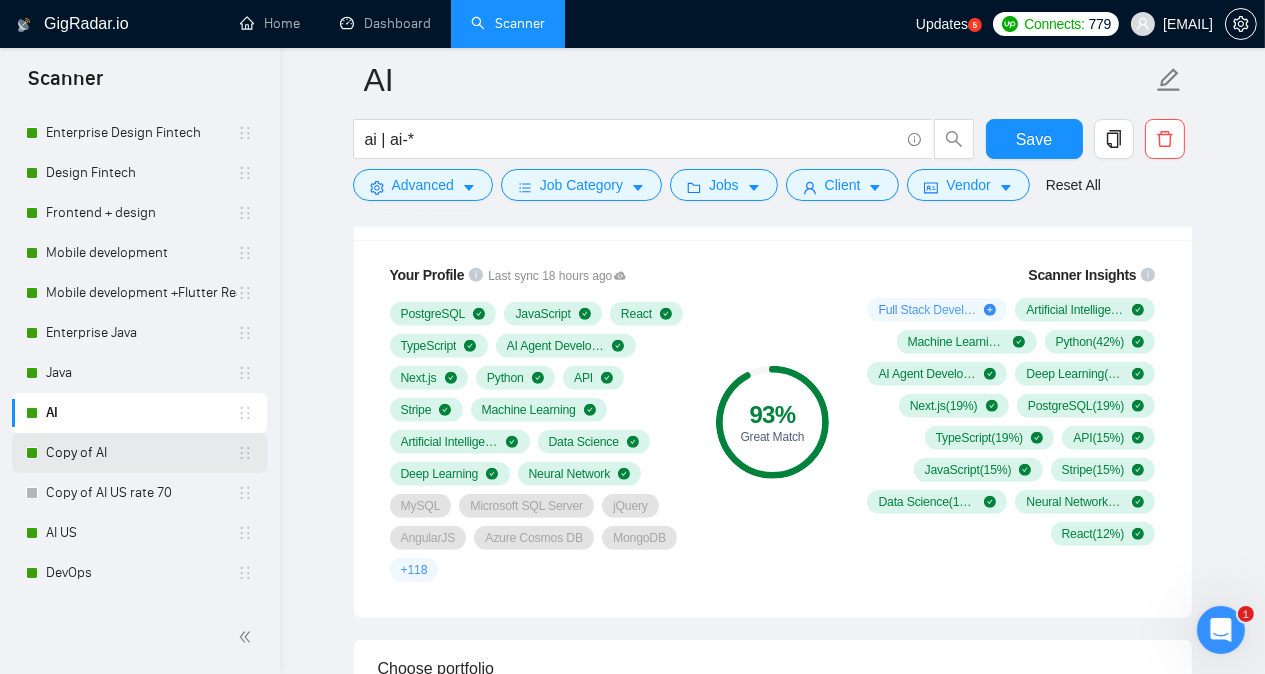 click on "Copy of AI" at bounding box center [141, 453] 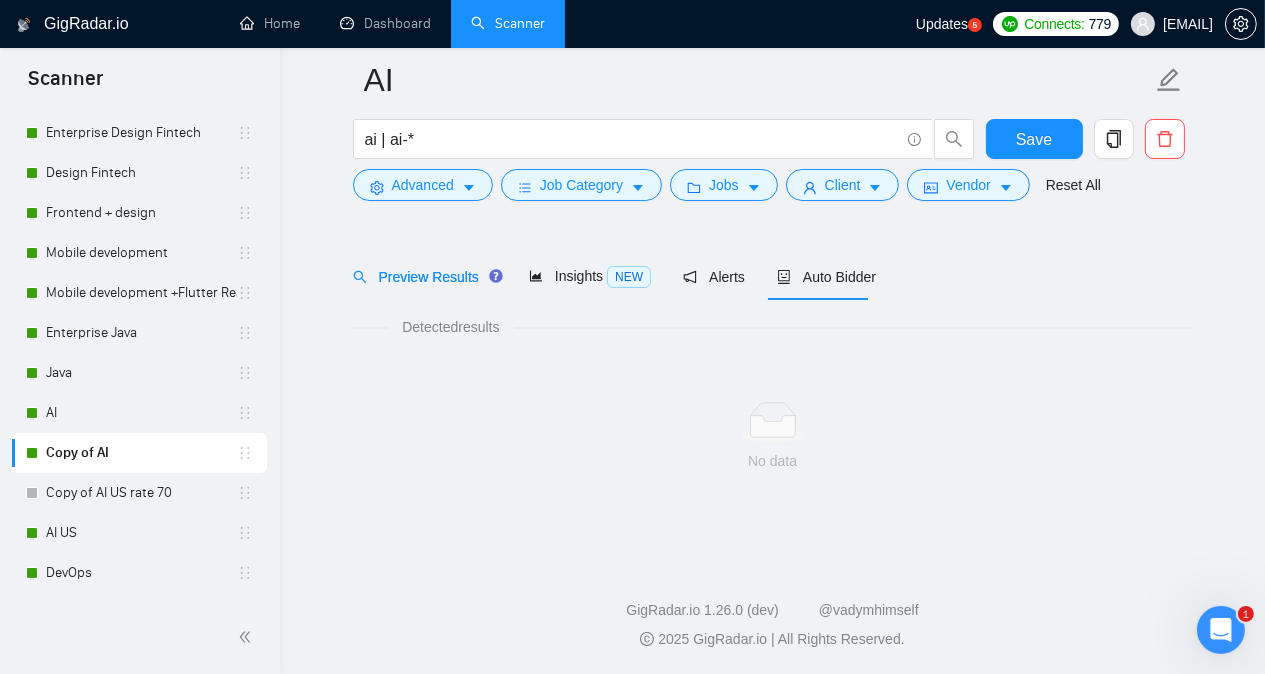 scroll, scrollTop: 55, scrollLeft: 0, axis: vertical 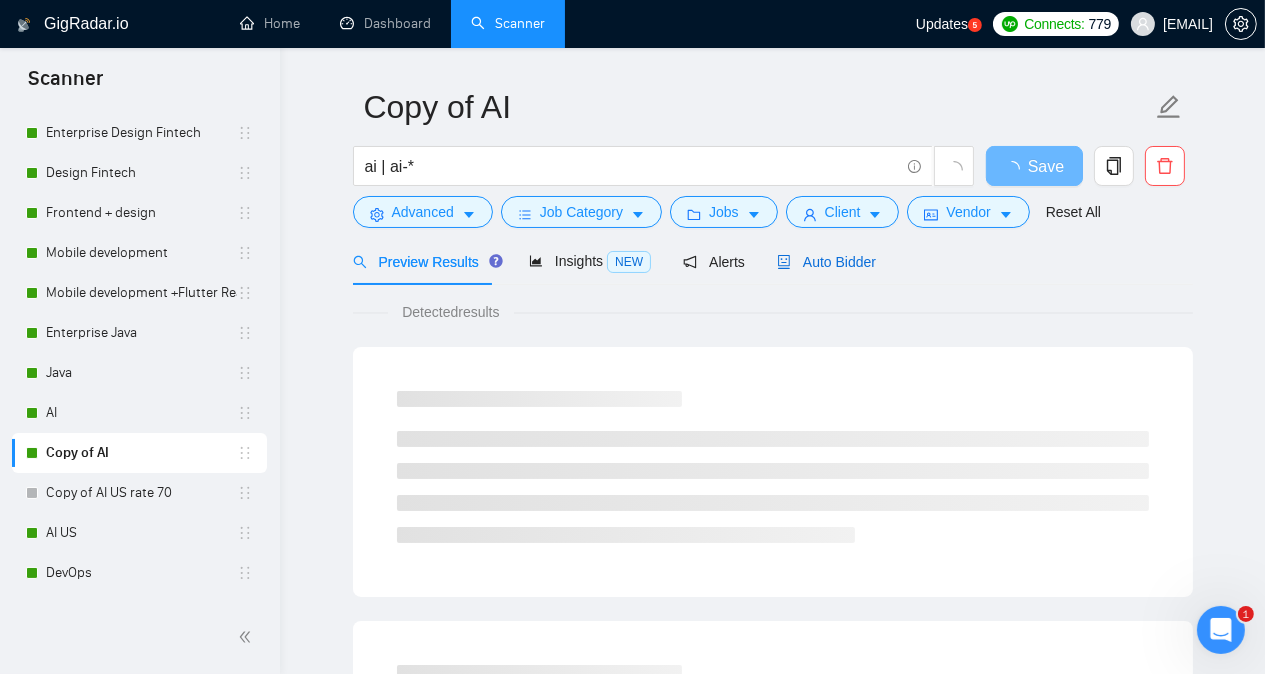 click on "Auto Bidder" at bounding box center [826, 262] 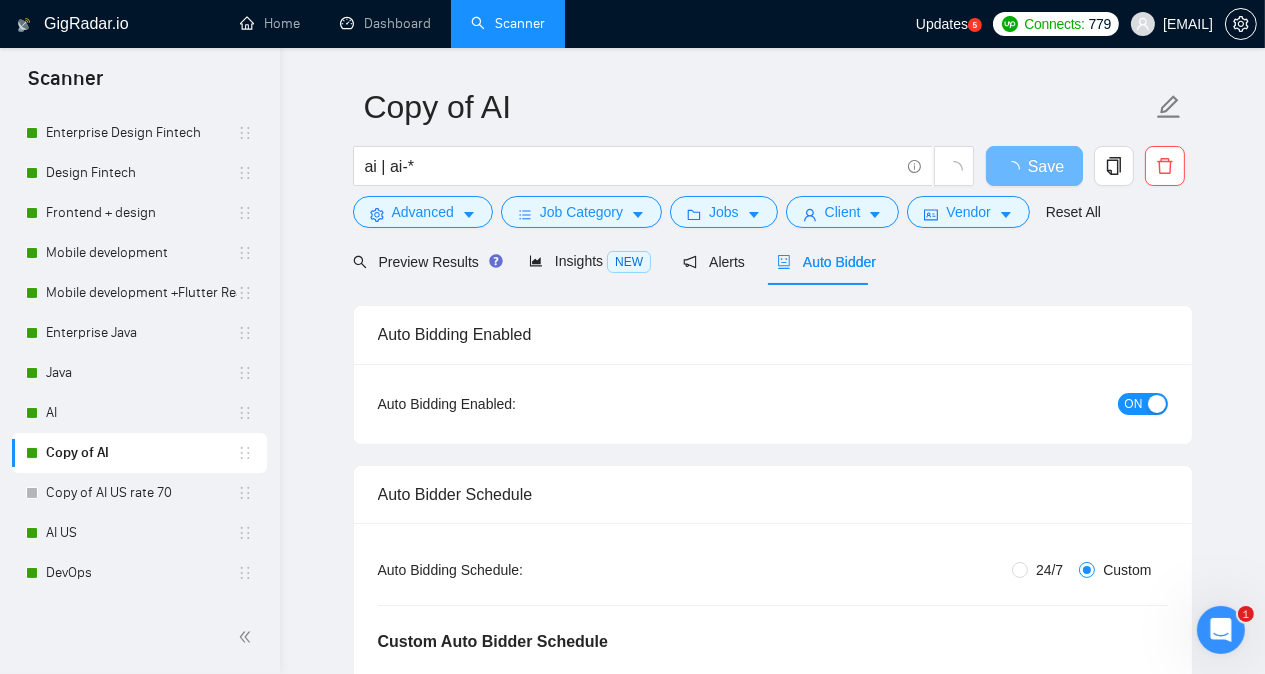 click on "Copy of AI ai | ai-* Save Advanced   Job Category   Jobs   Client   Vendor   Reset All Preview Results Insights NEW Alerts Auto Bidder Auto Bidding Enabled Auto Bidding Enabled: ON Auto Bidder Schedule Auto Bidding Type: Automated (recommended) Semi-automated Auto Bidding Schedule: 24/7 Custom Custom Auto Bidder Schedule Repeat every week on Monday Tuesday Wednesday Thursday Friday Saturday Sunday Active Hours ( Europe/Moscow ): From: 00:00 To: 00:00  (next day) ( 24  hours) Europe/Moscow Auto Bidding Type Select your bidding algorithm: Choose the algorithm for you bidding. The price per proposal does not include your connects expenditure. Template Bidder Works great for narrow segments and short cover letters that don't change. 0.50  credits / proposal Sardor AI 🤖 Personalise your cover letter with ai [placeholders] 1.00  credits / proposal Experimental Laziza AI  👑   NEW   Learn more 2.00  credits / proposal 20% connects savings Team & Freelancer Select team: Itexus LLC 💚 Select freelancer: 11 /20." at bounding box center [772, 2680] 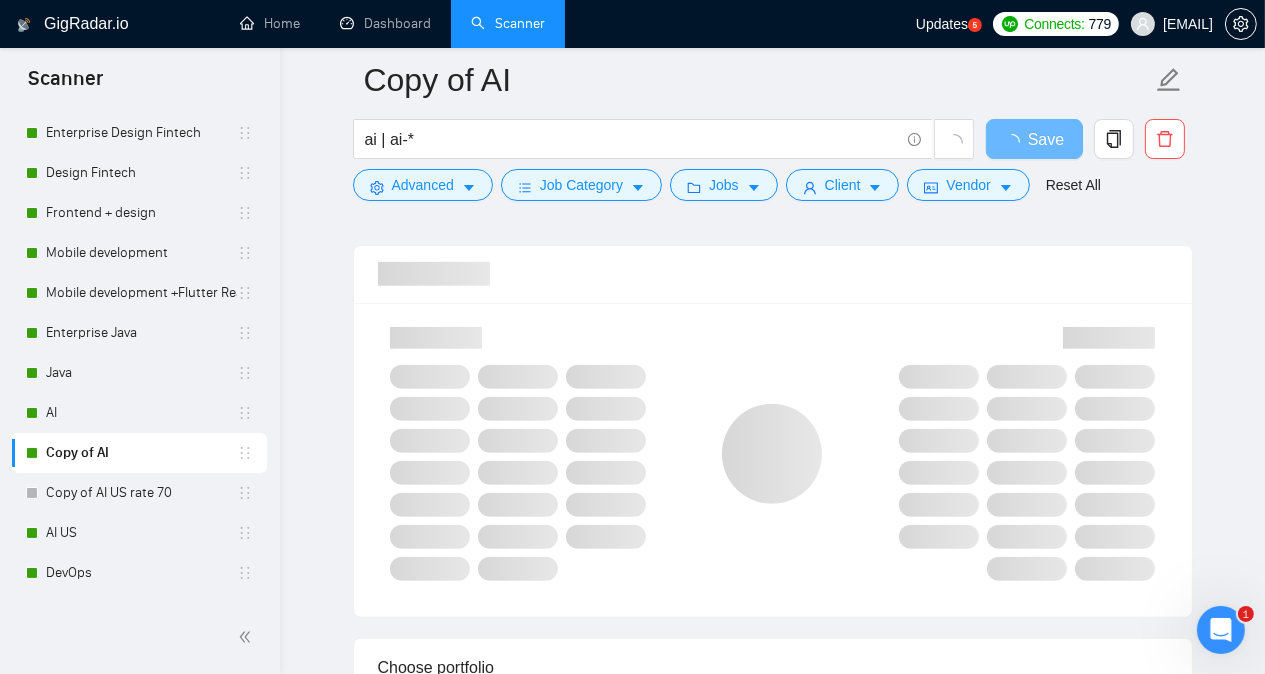 scroll, scrollTop: 1535, scrollLeft: 0, axis: vertical 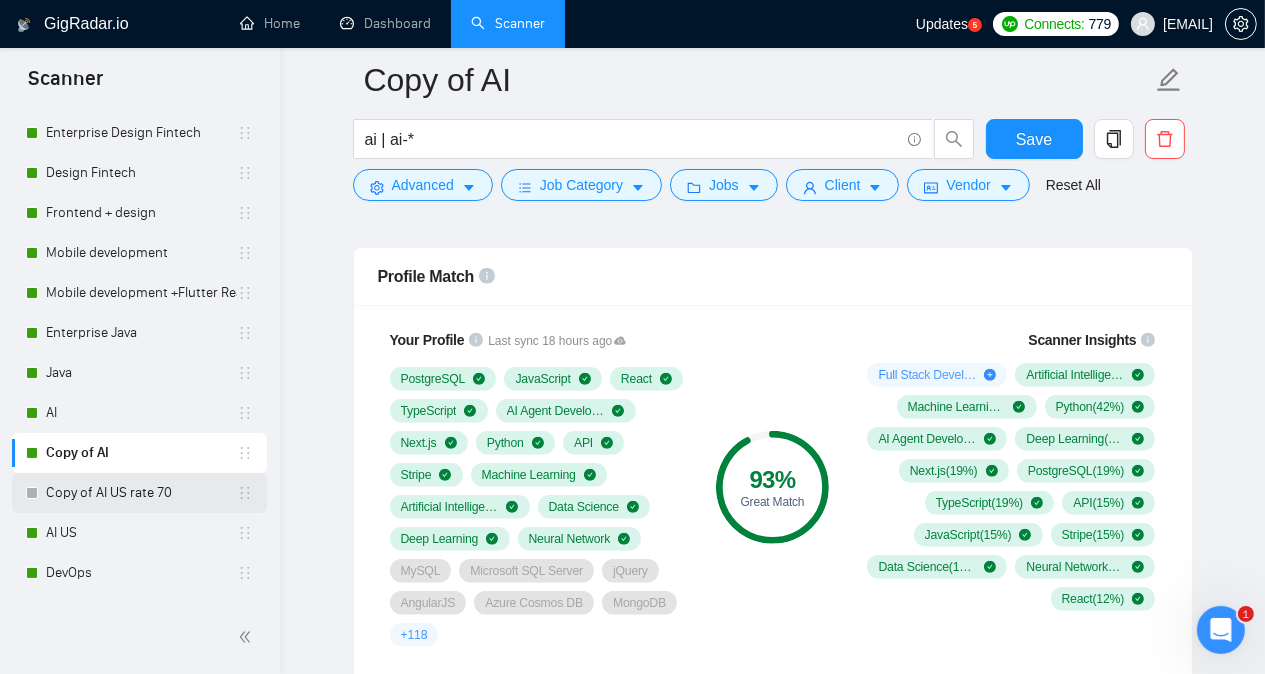 click on "Copy of AI US rate 70" at bounding box center (141, 493) 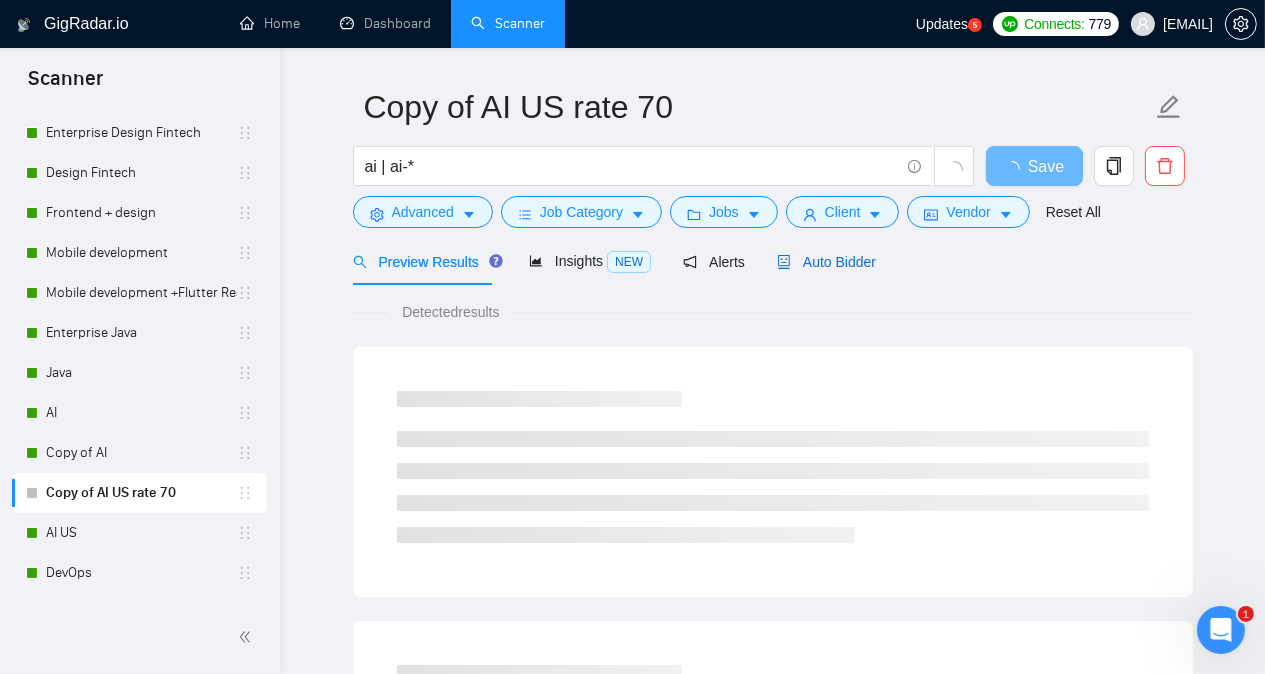 click on "Auto Bidder" at bounding box center (826, 262) 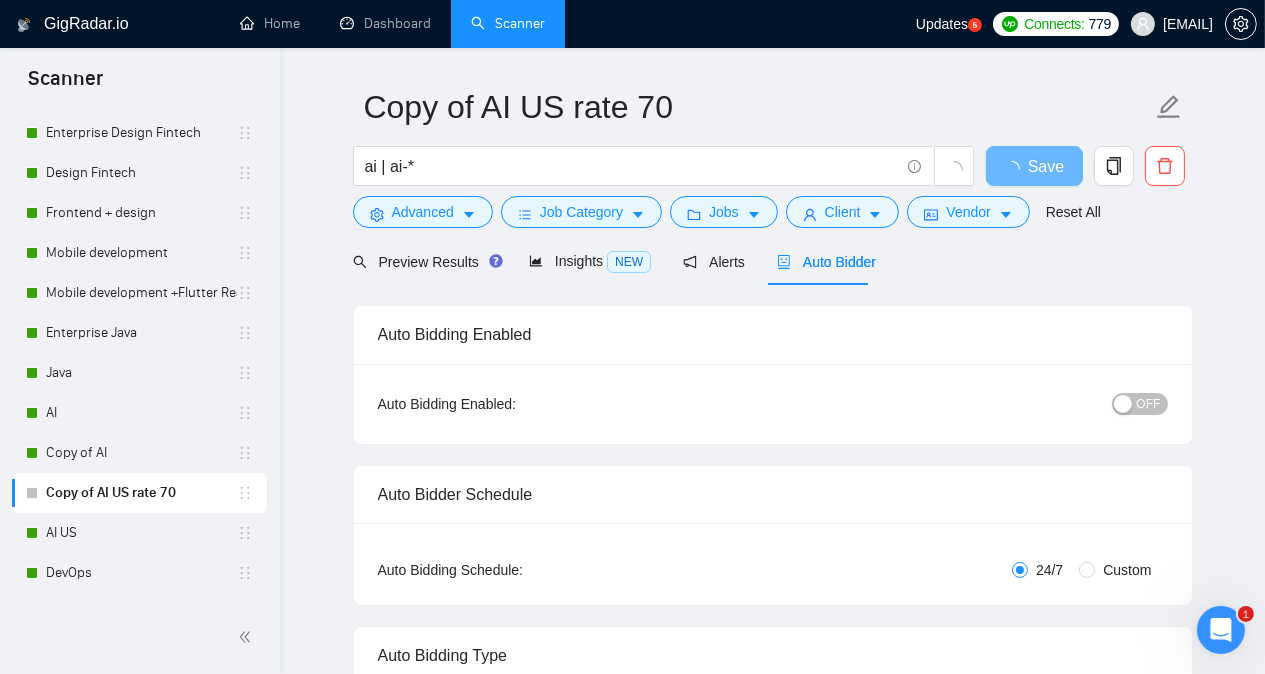 type 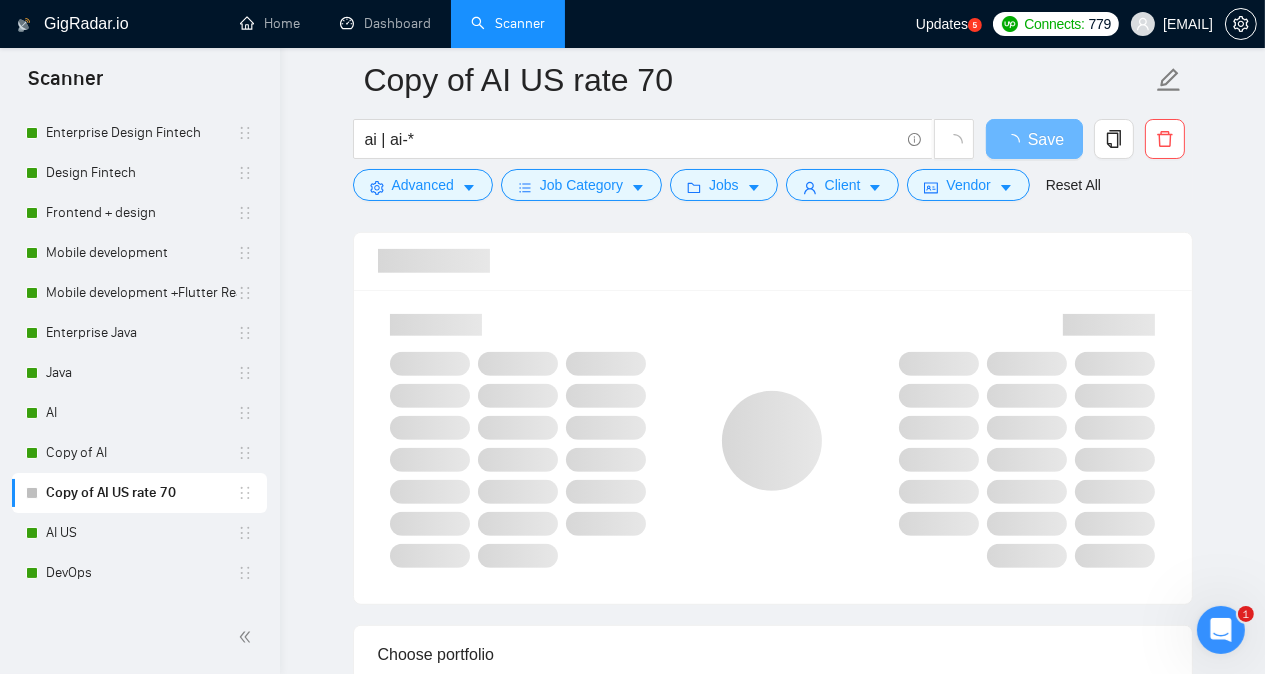 scroll, scrollTop: 1295, scrollLeft: 0, axis: vertical 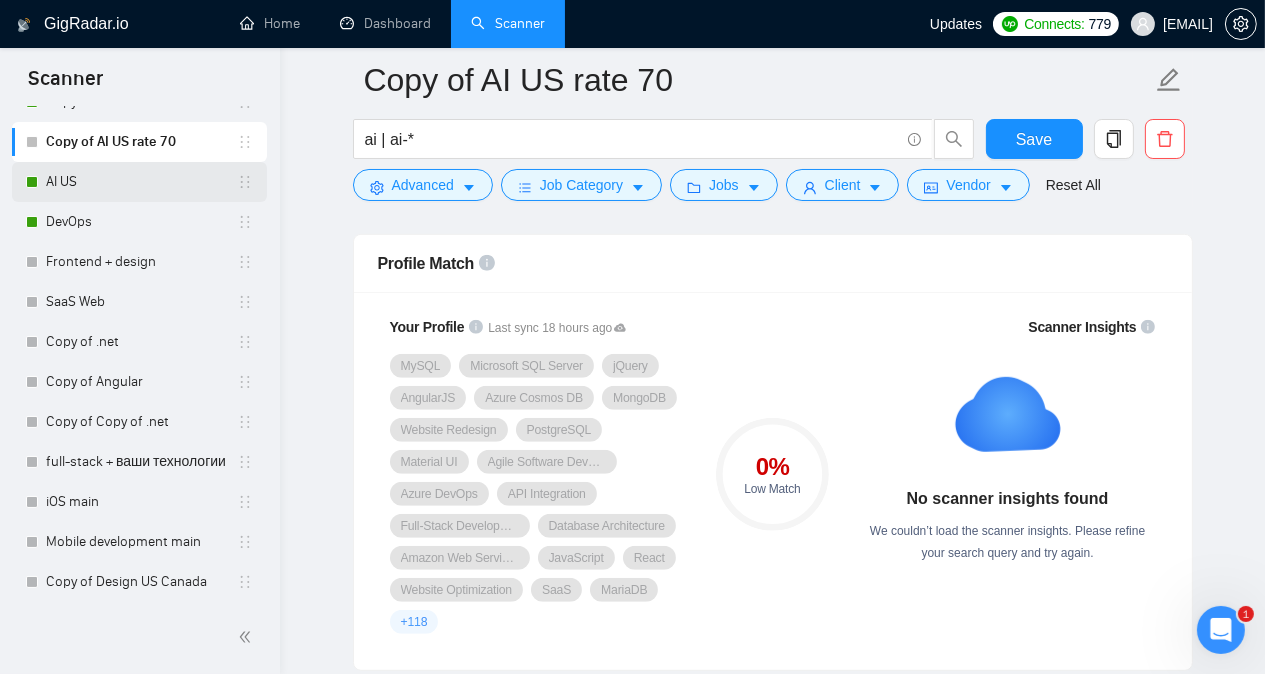 click on "AI US" at bounding box center [141, 182] 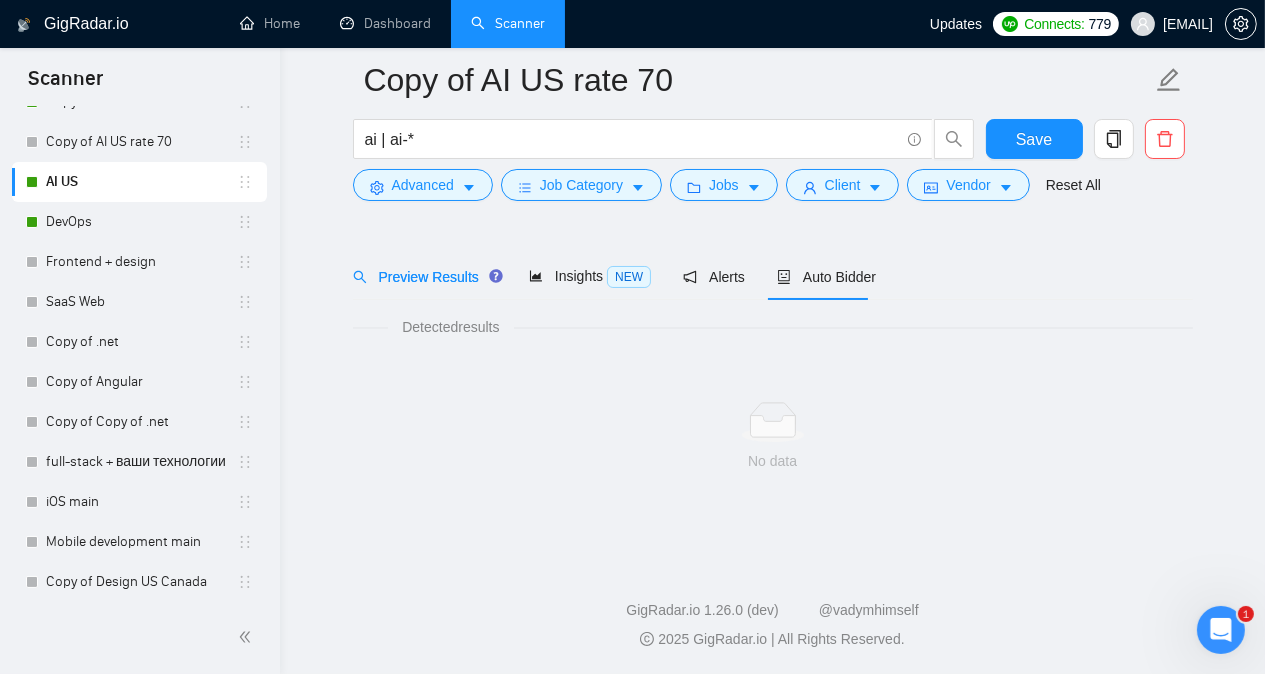scroll, scrollTop: 55, scrollLeft: 0, axis: vertical 